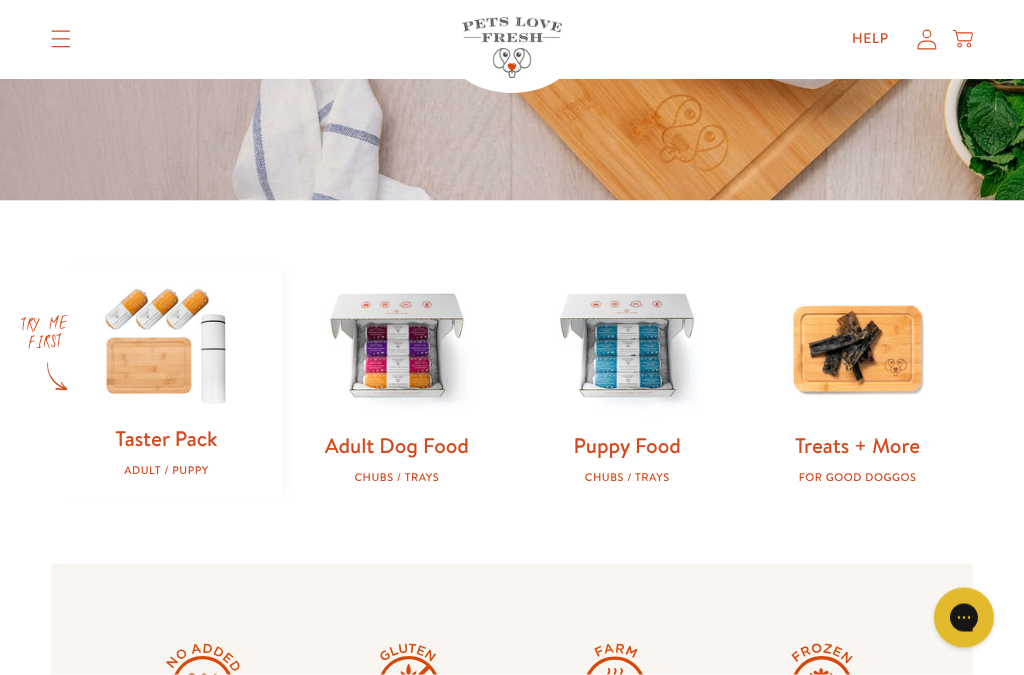 scroll, scrollTop: 464, scrollLeft: 0, axis: vertical 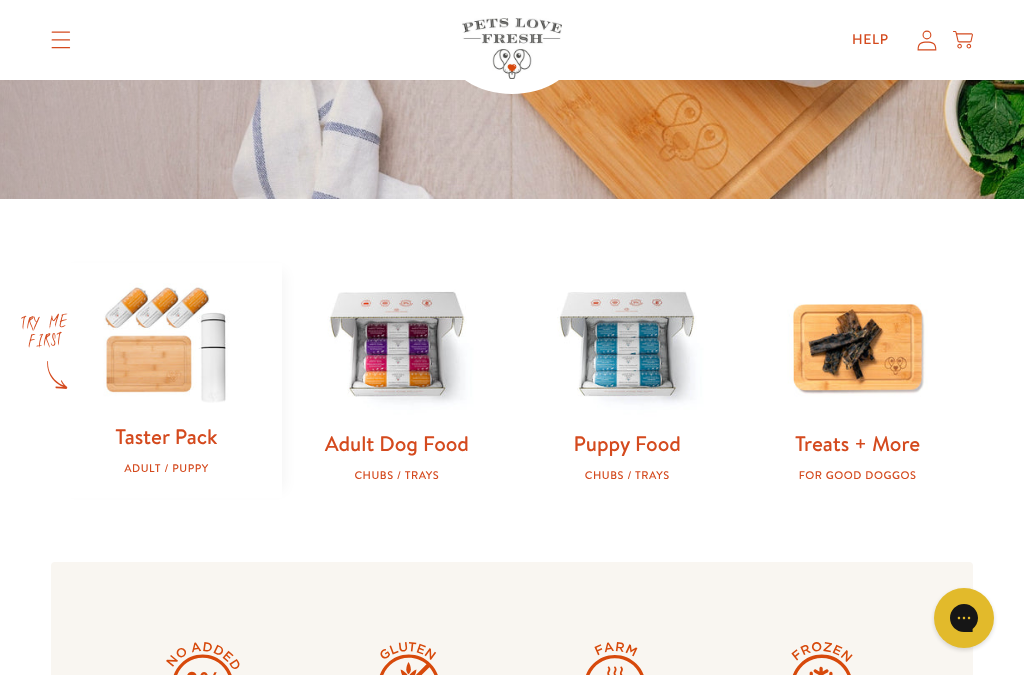 click at bounding box center [397, 346] 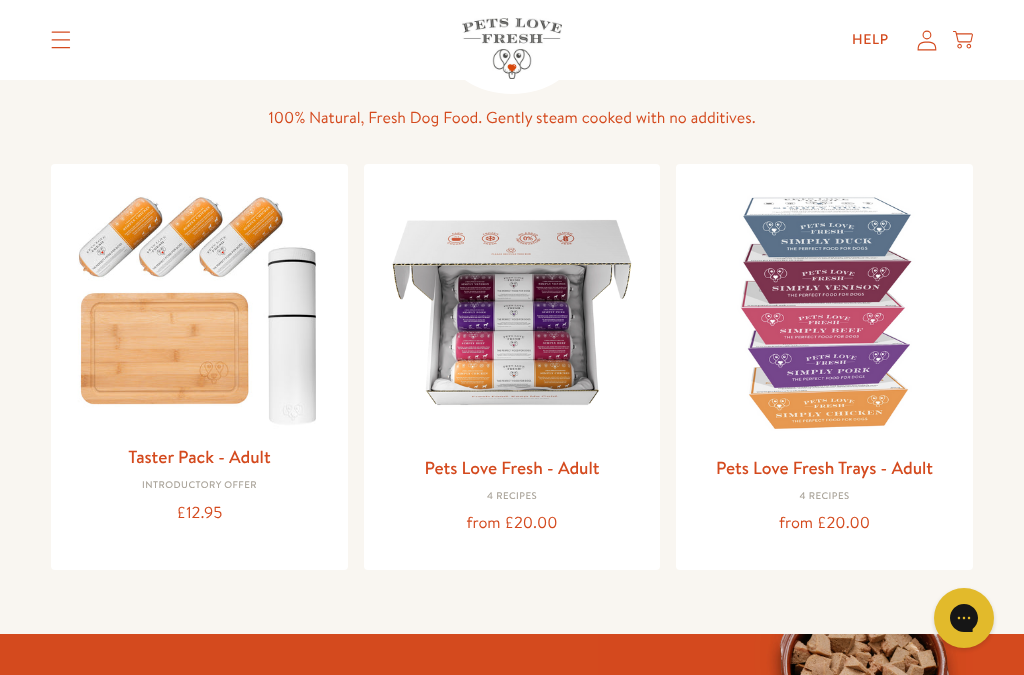 scroll, scrollTop: 144, scrollLeft: 0, axis: vertical 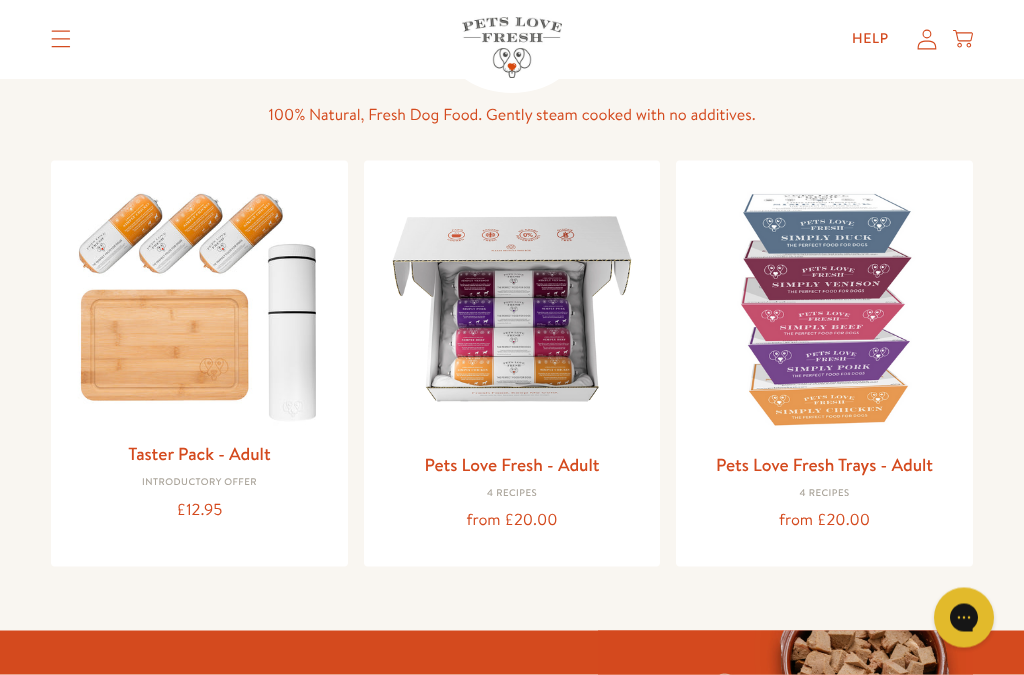 click at bounding box center [824, 309] 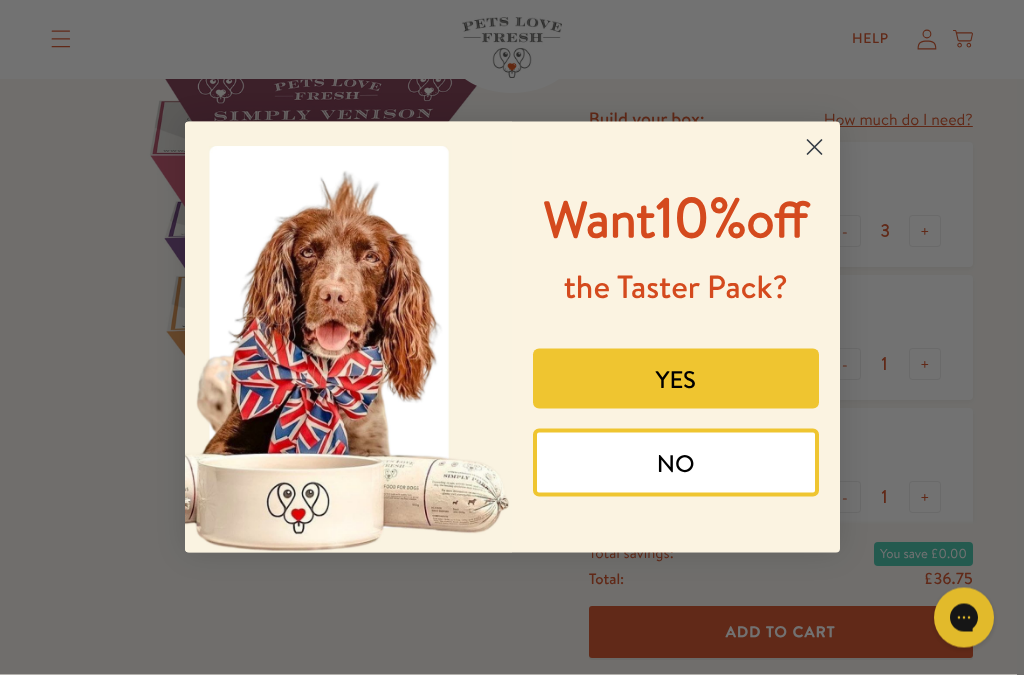 scroll, scrollTop: 227, scrollLeft: 0, axis: vertical 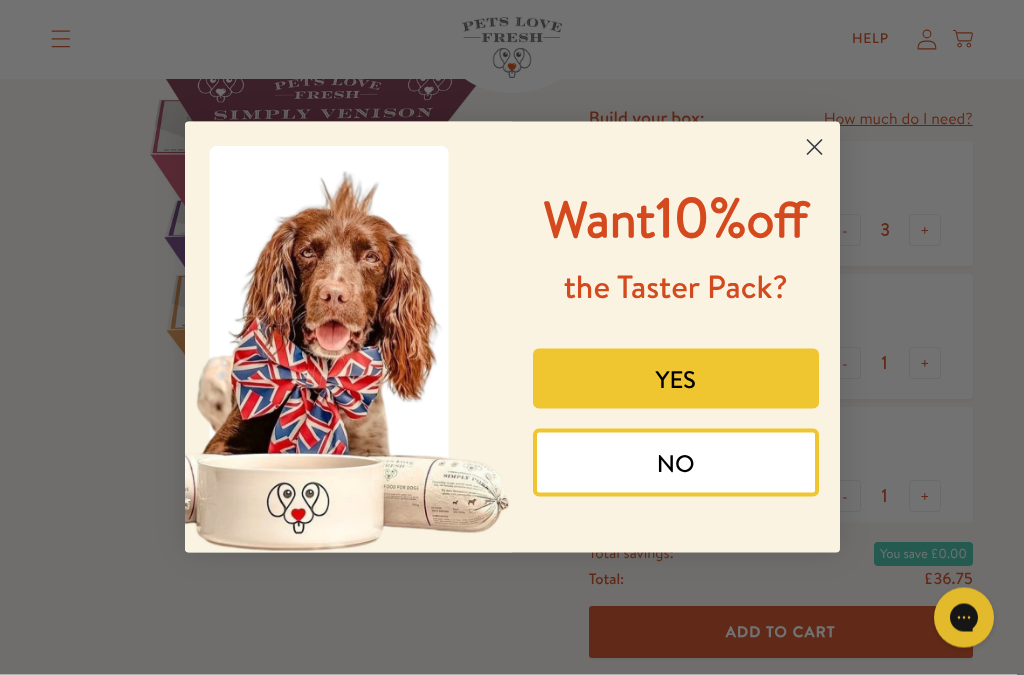 click 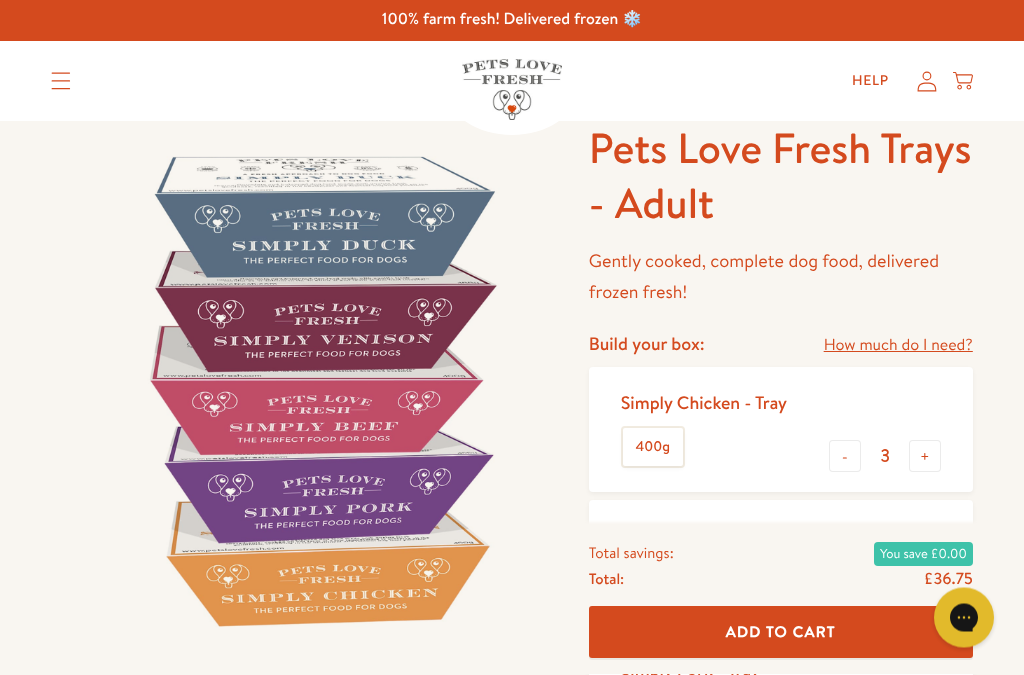 scroll, scrollTop: 0, scrollLeft: 0, axis: both 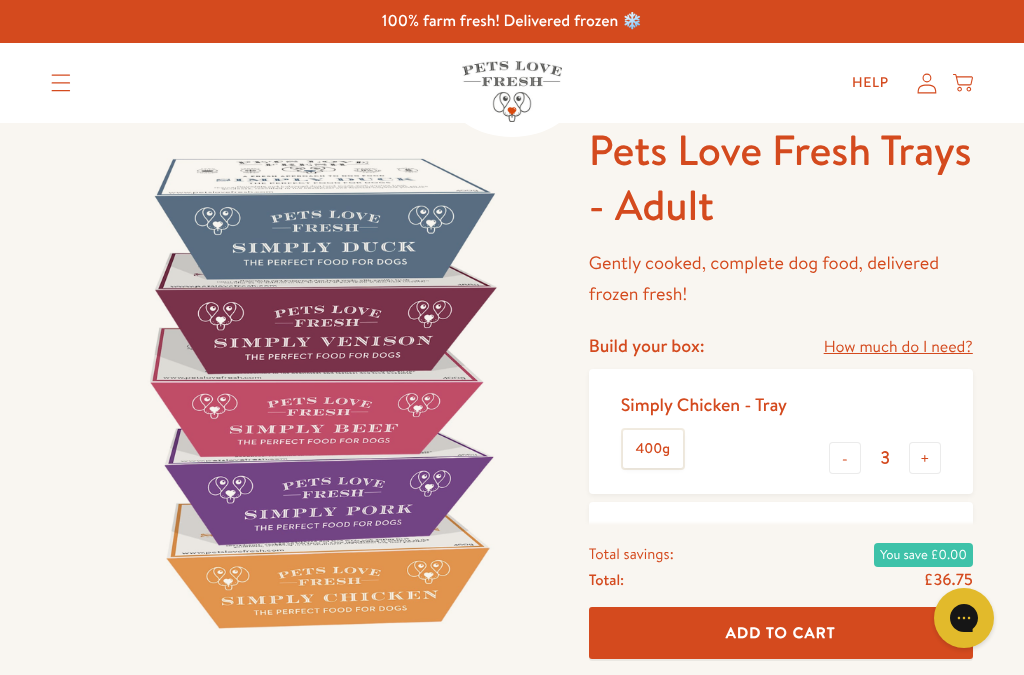 click on "+" at bounding box center [925, 458] 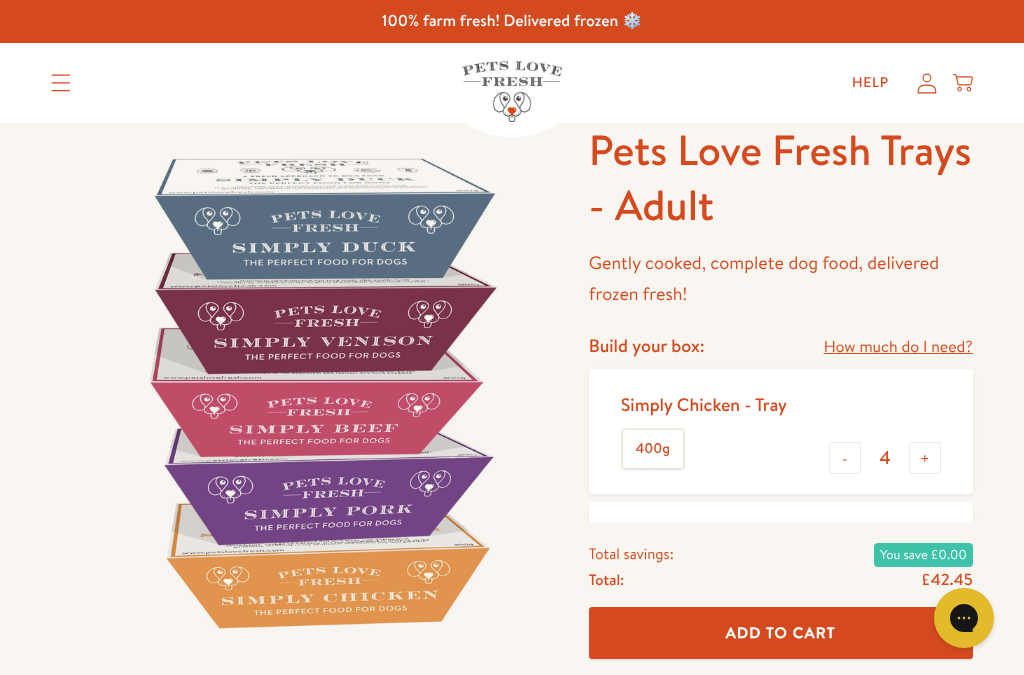 click on "+" at bounding box center (925, 458) 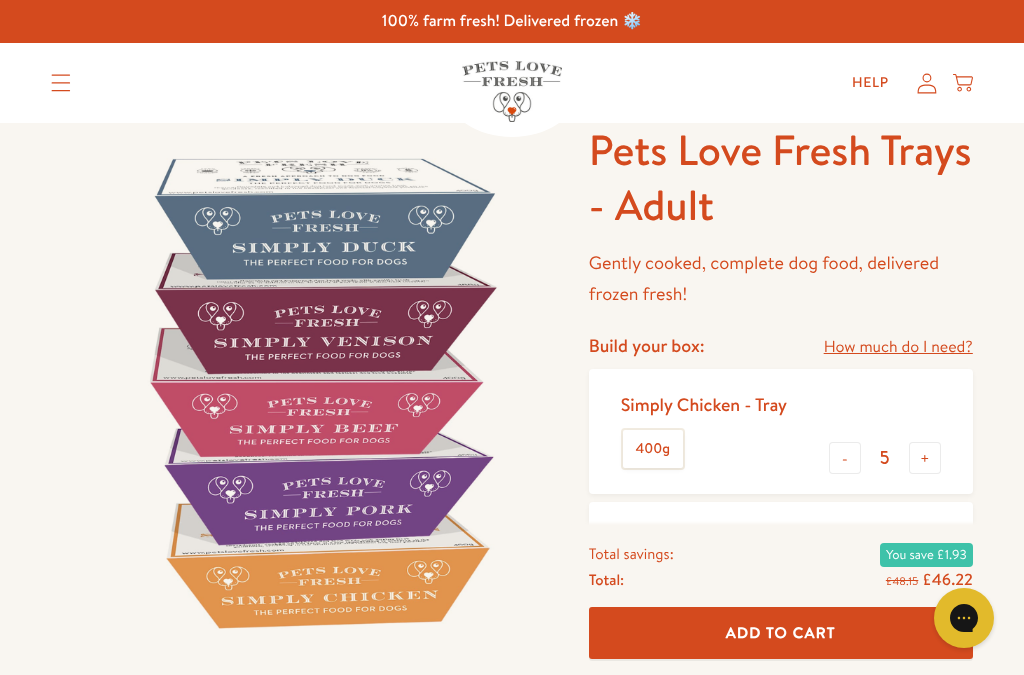 click on "-" at bounding box center (845, 458) 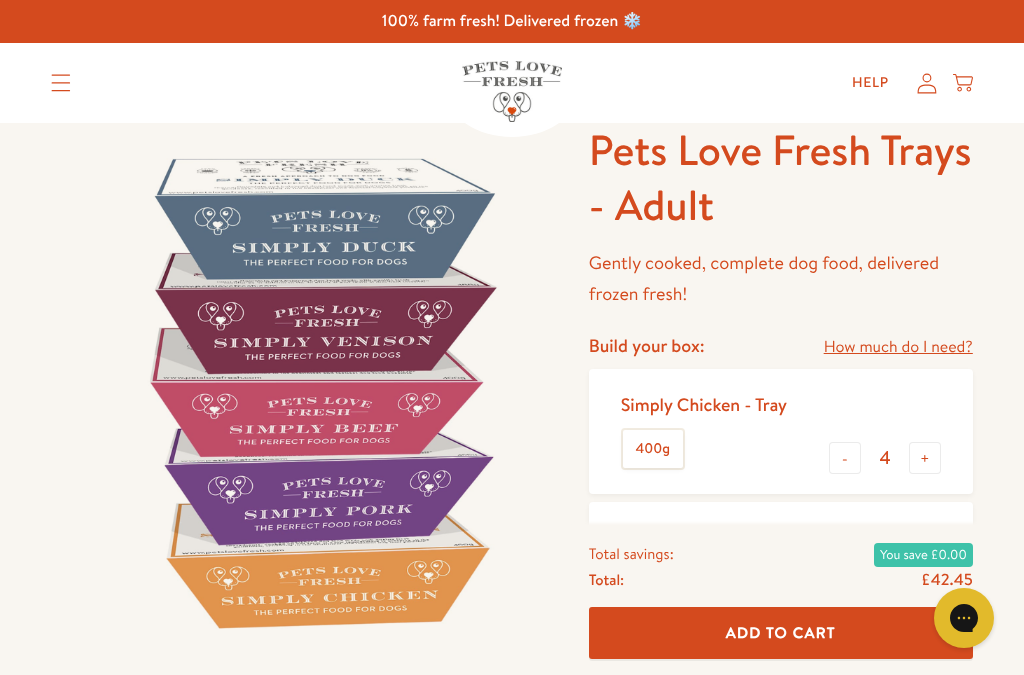 click on "-" at bounding box center [845, 458] 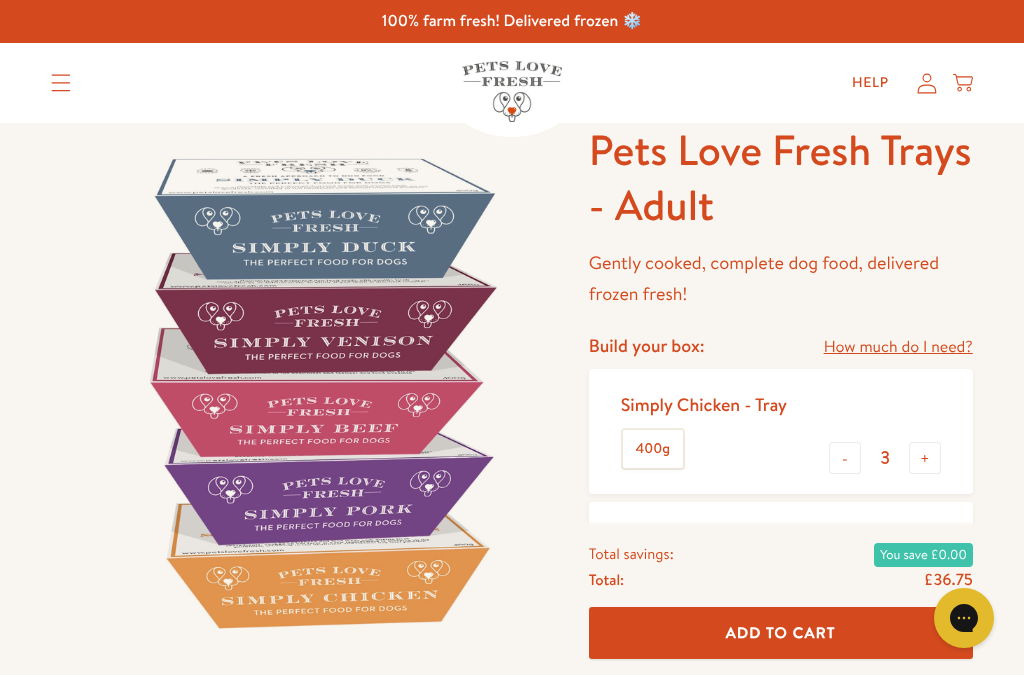 click on "-" at bounding box center (845, 458) 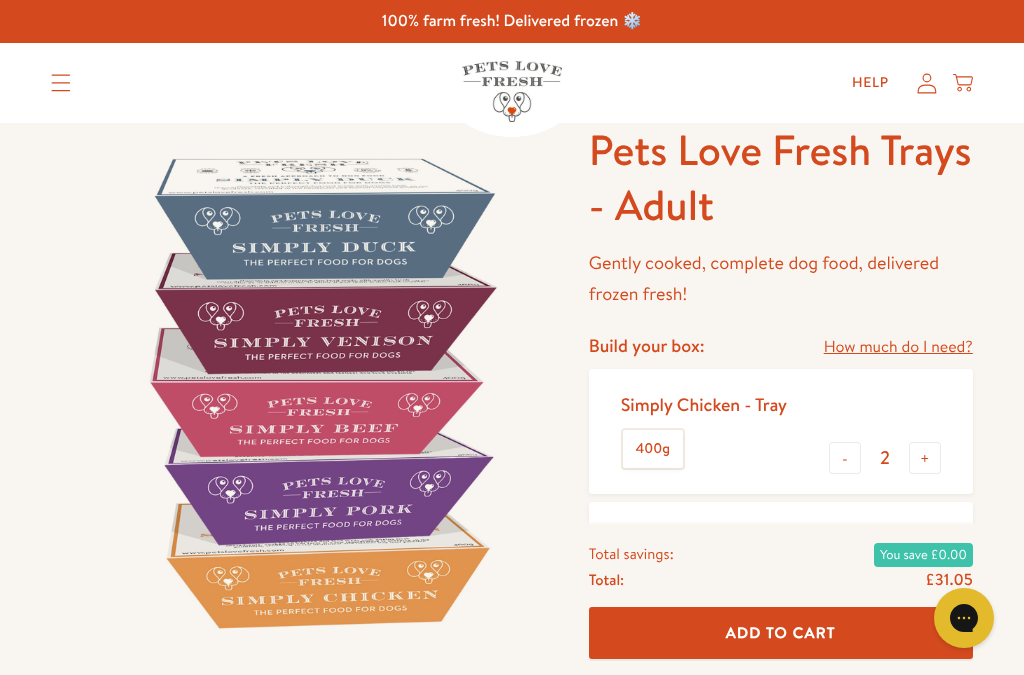 click on "-" at bounding box center [845, 458] 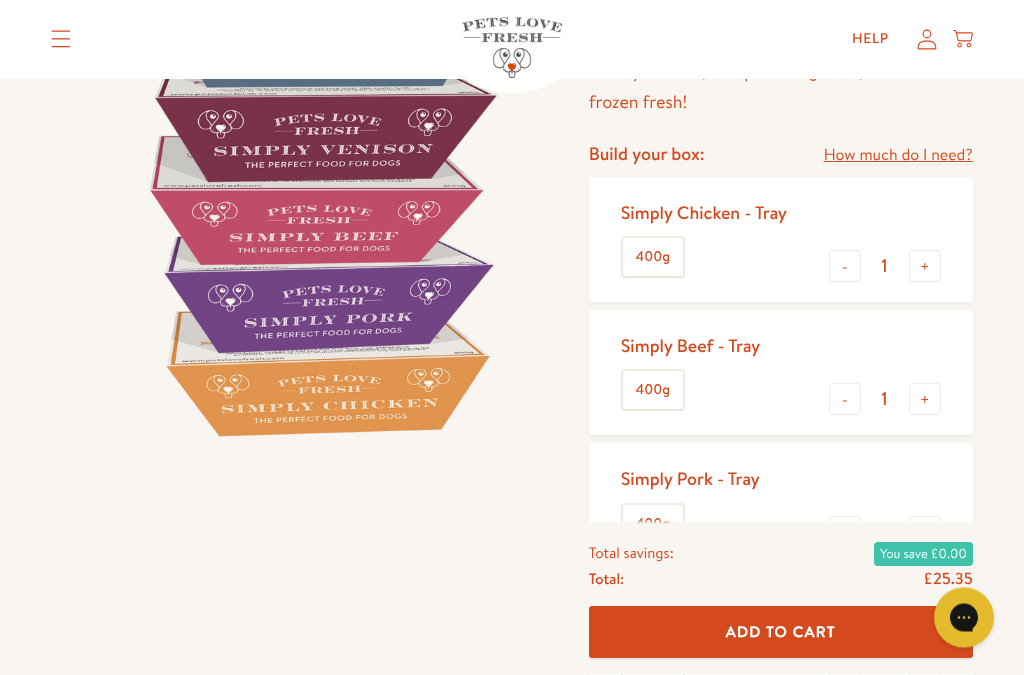 scroll, scrollTop: 204, scrollLeft: 0, axis: vertical 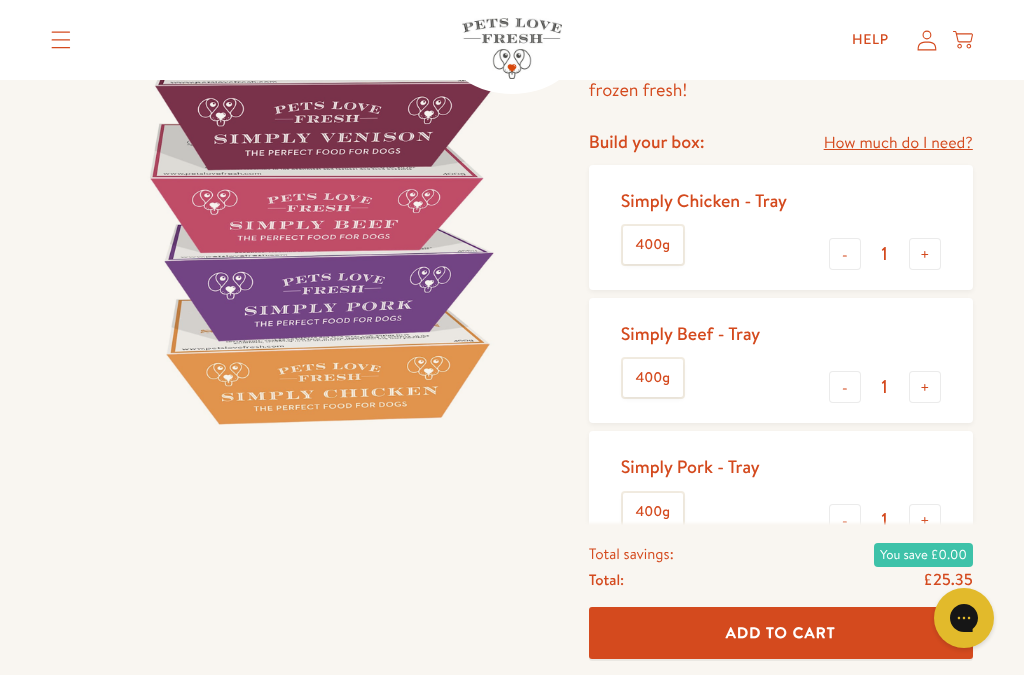 click on "-" at bounding box center (845, 387) 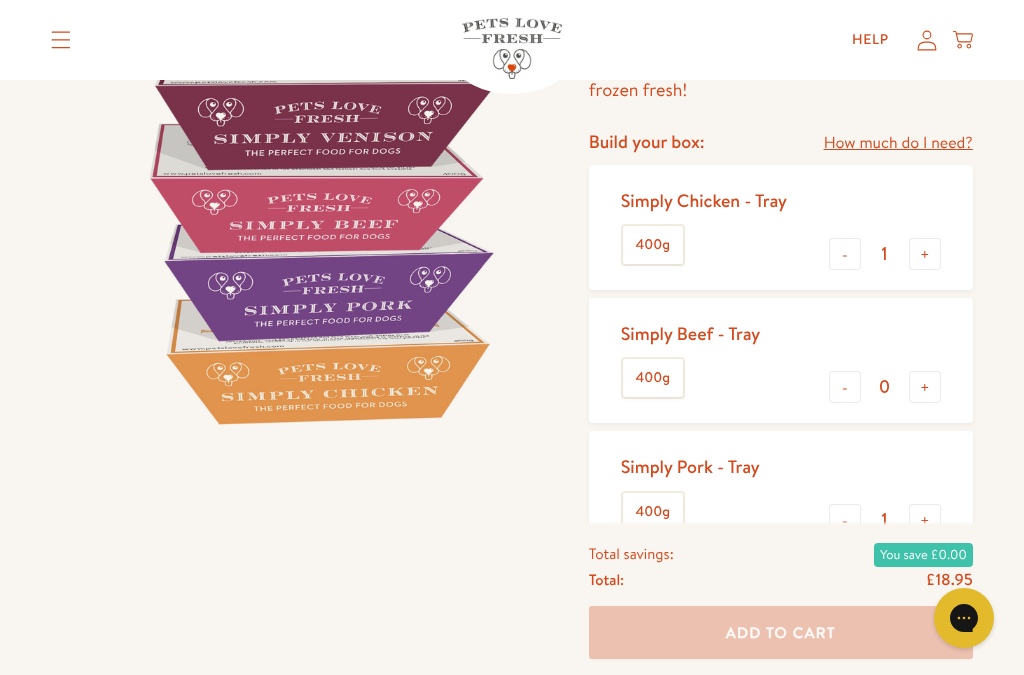 click on "-" at bounding box center (845, 520) 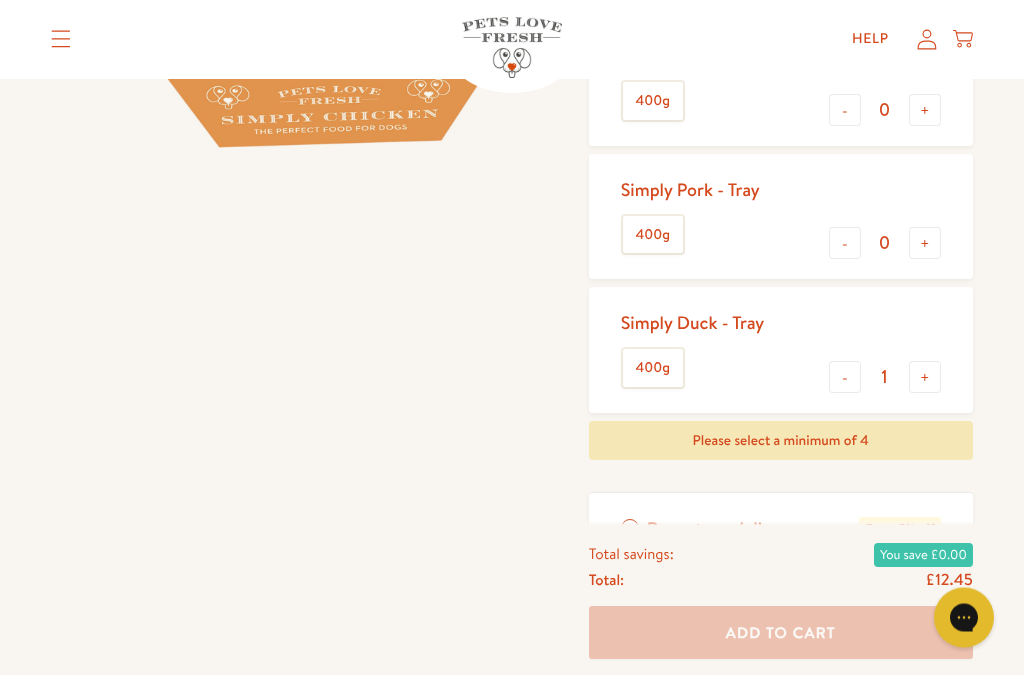 click on "-" at bounding box center (845, 378) 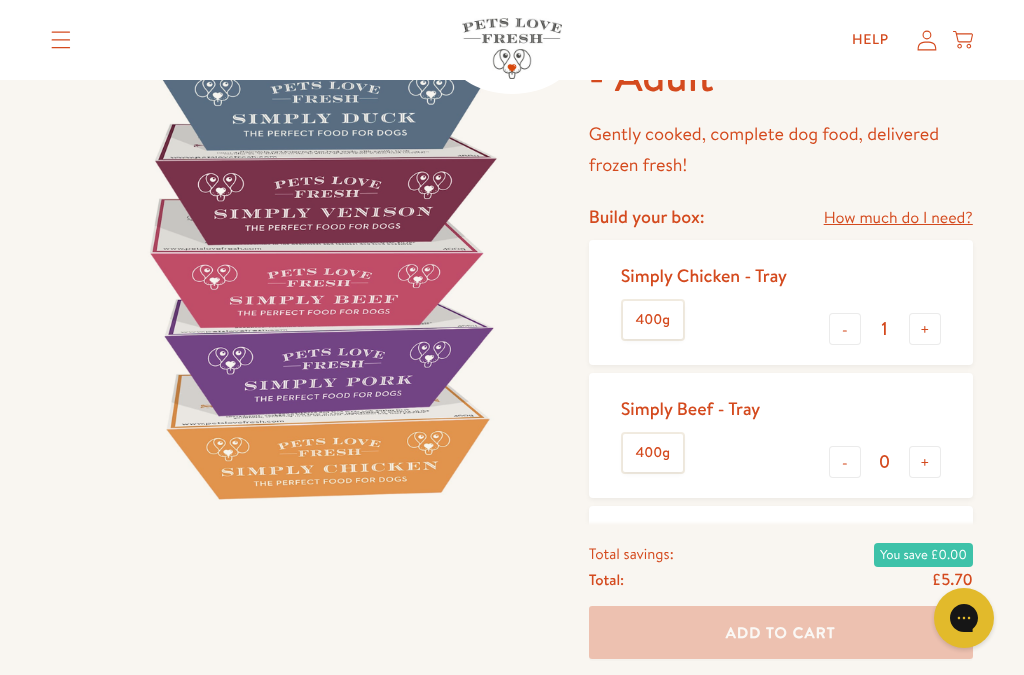 scroll, scrollTop: 0, scrollLeft: 0, axis: both 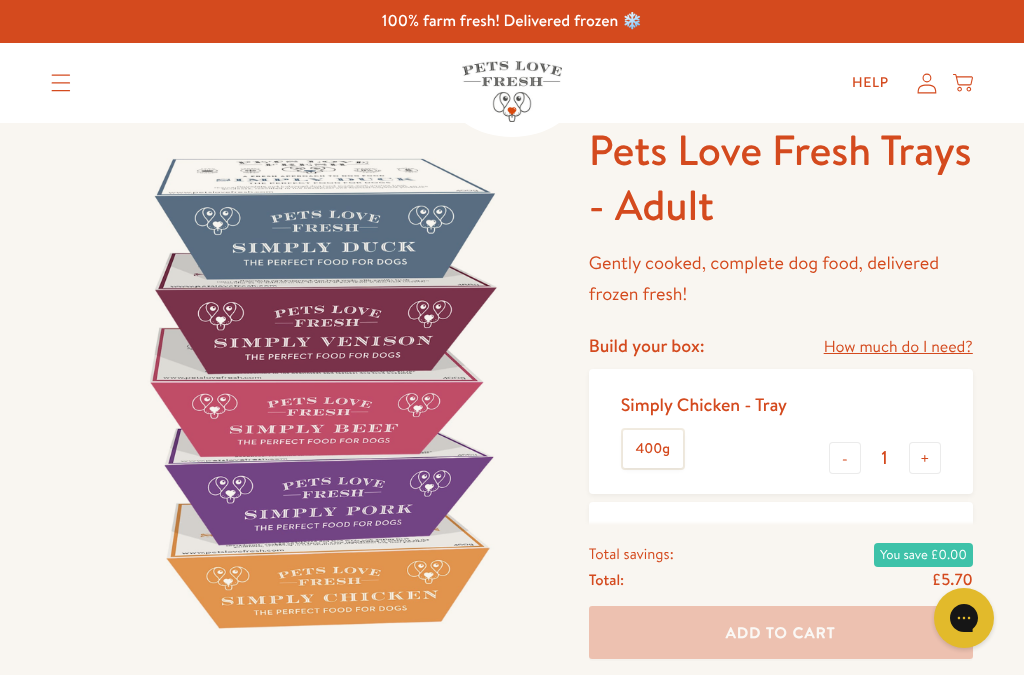 click at bounding box center (61, 83) 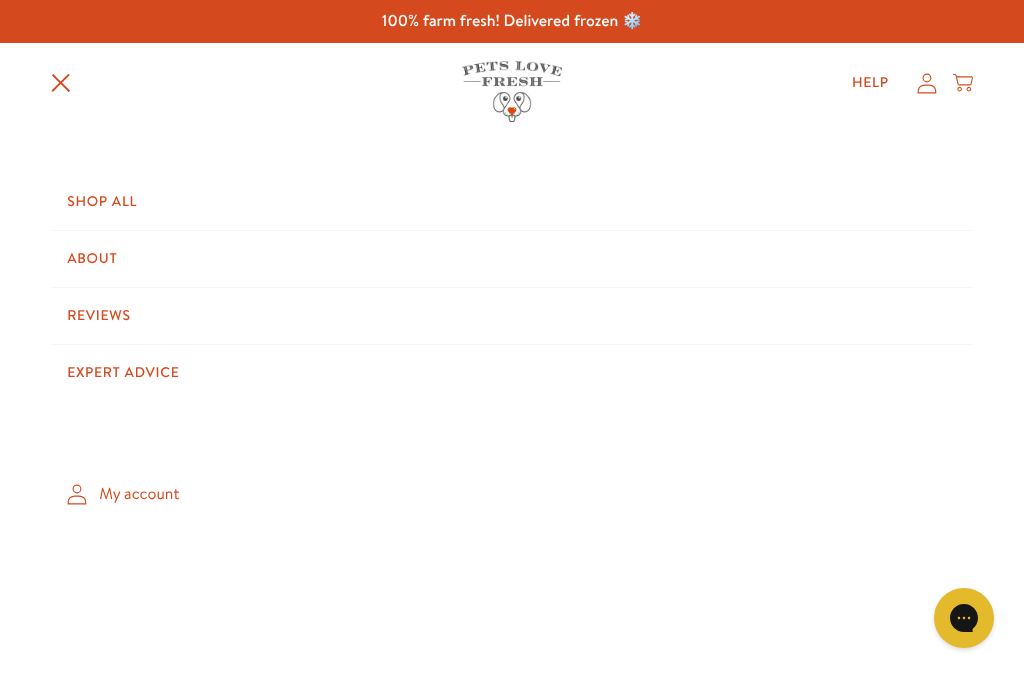 click on "Shop All" at bounding box center [512, 202] 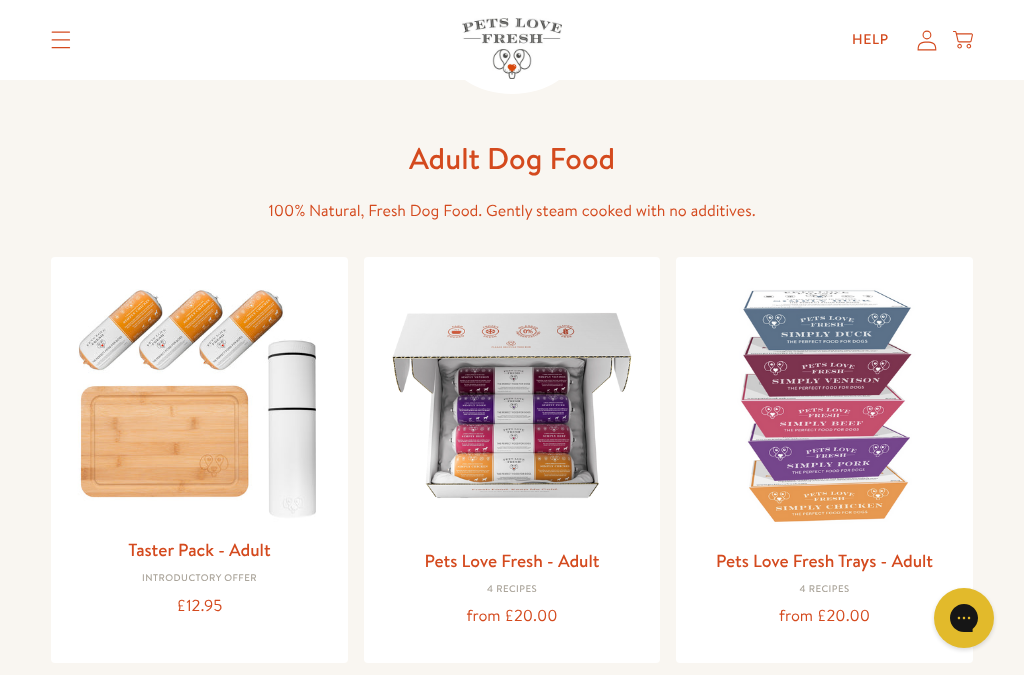 scroll, scrollTop: 0, scrollLeft: 0, axis: both 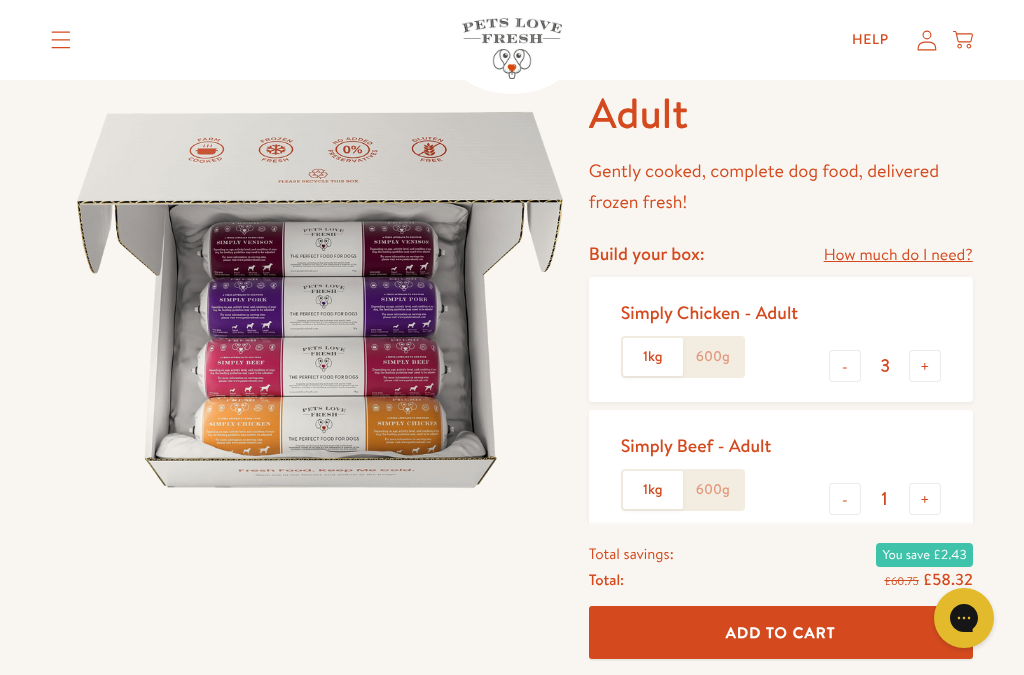 click on "600g" 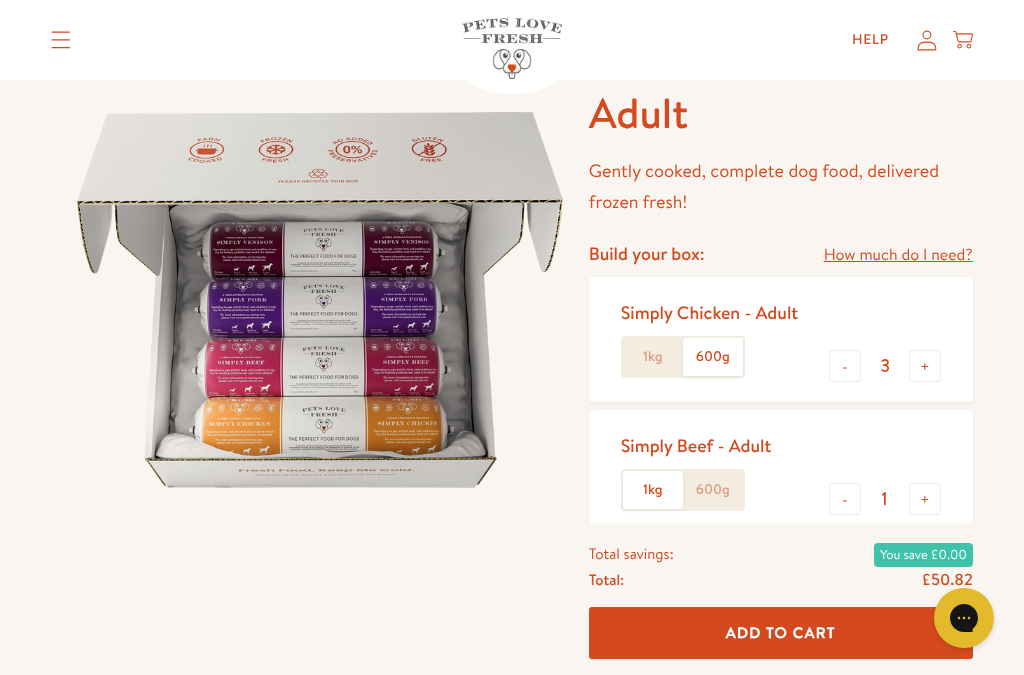 click on "-" at bounding box center (845, 366) 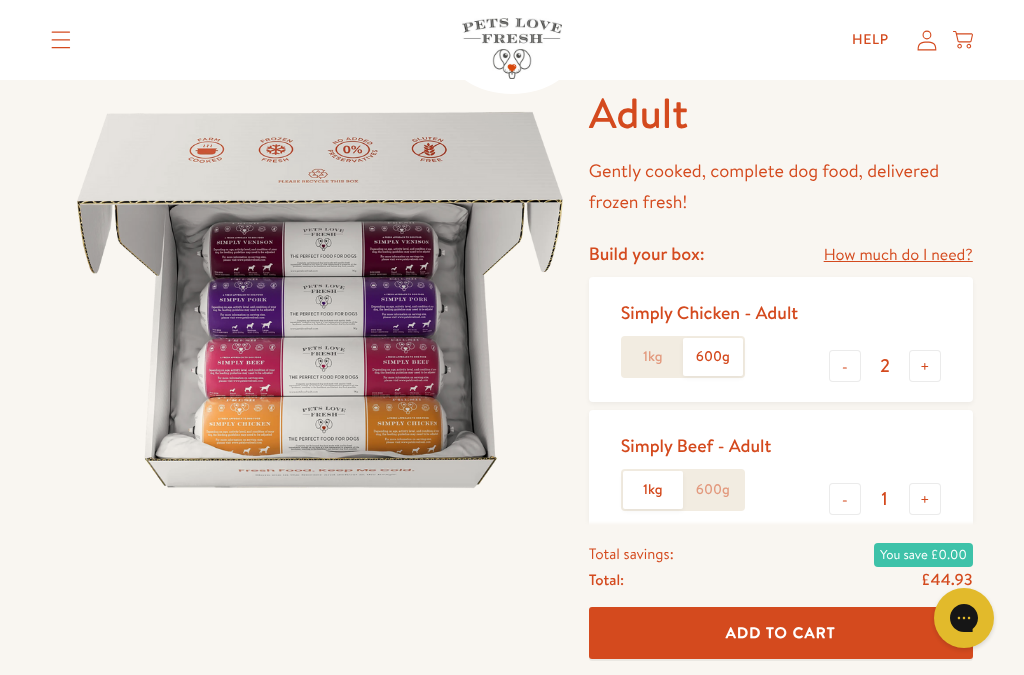 click on "-" at bounding box center [845, 366] 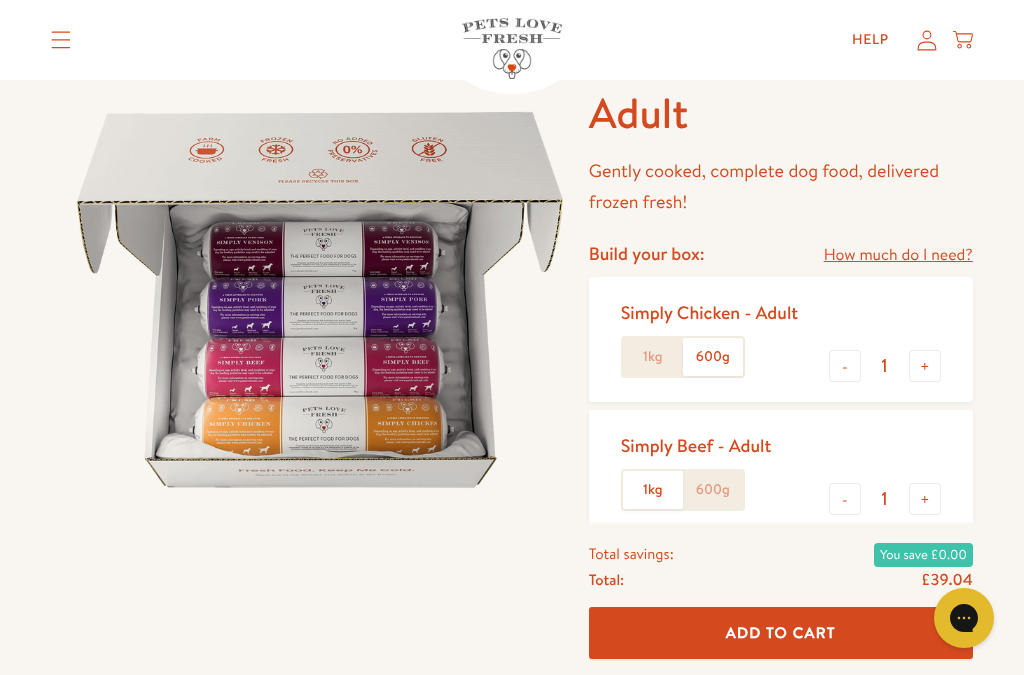click on "-" at bounding box center [845, 499] 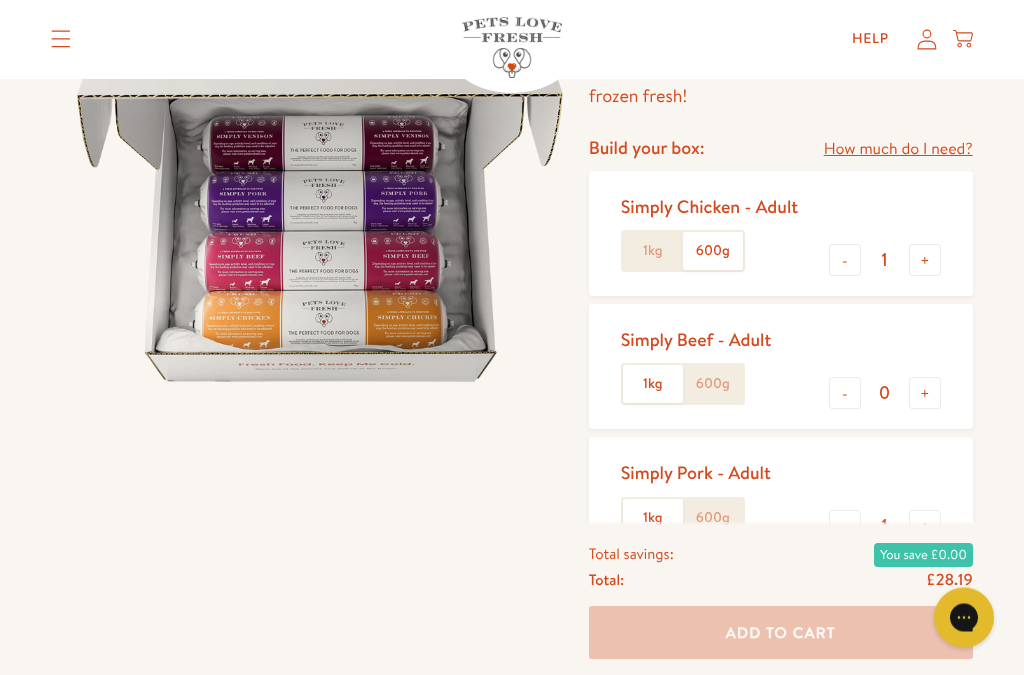 click on "-" at bounding box center [845, 527] 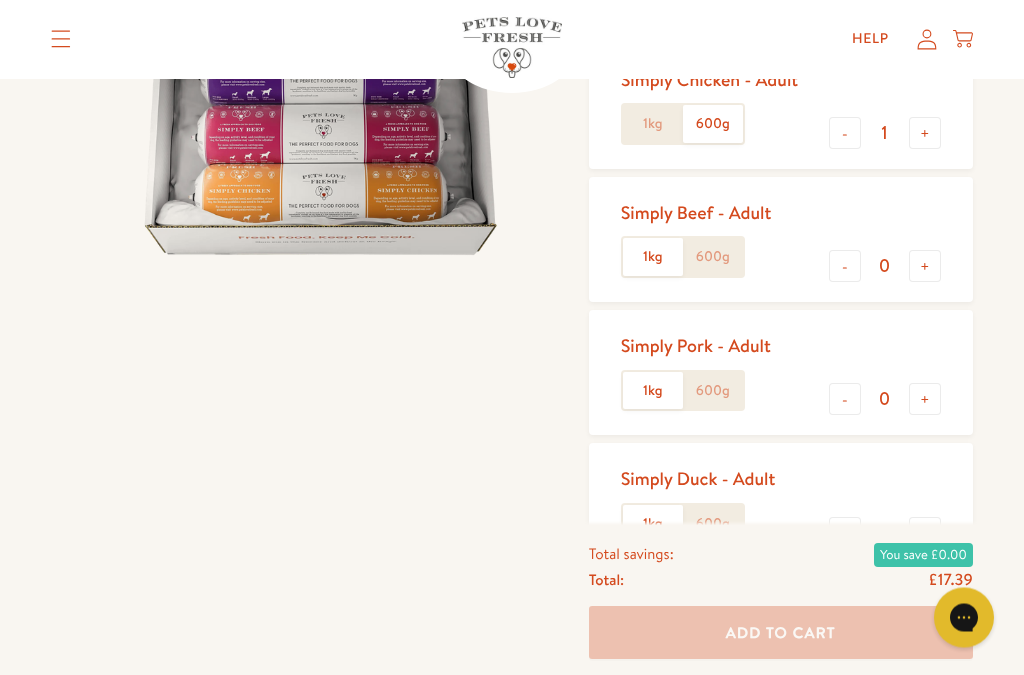 click on "-" at bounding box center (845, 534) 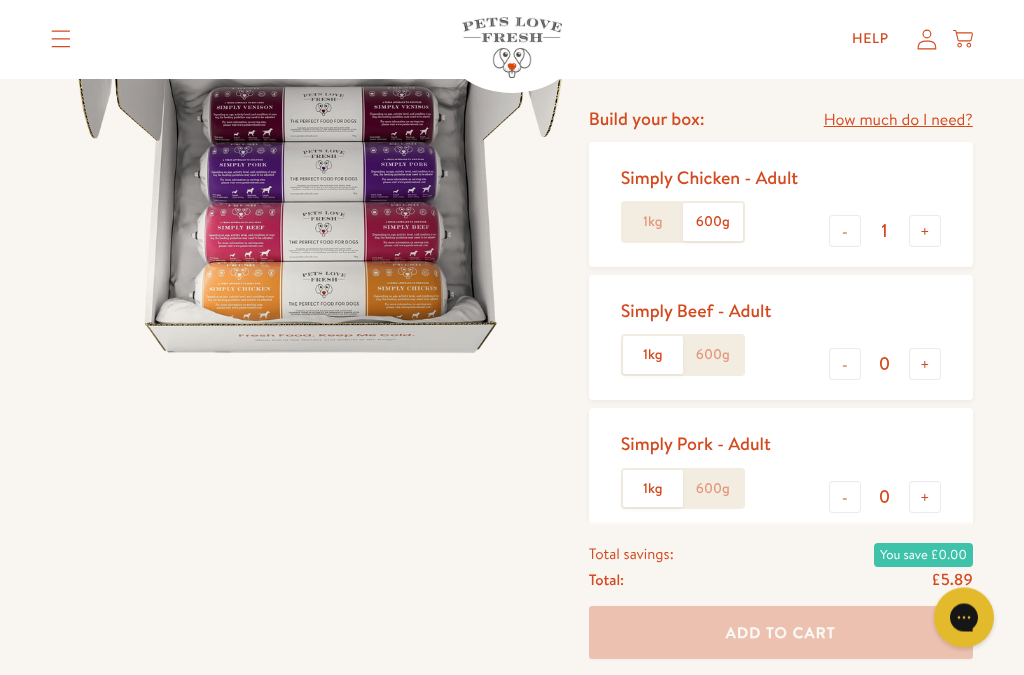 scroll, scrollTop: 208, scrollLeft: 0, axis: vertical 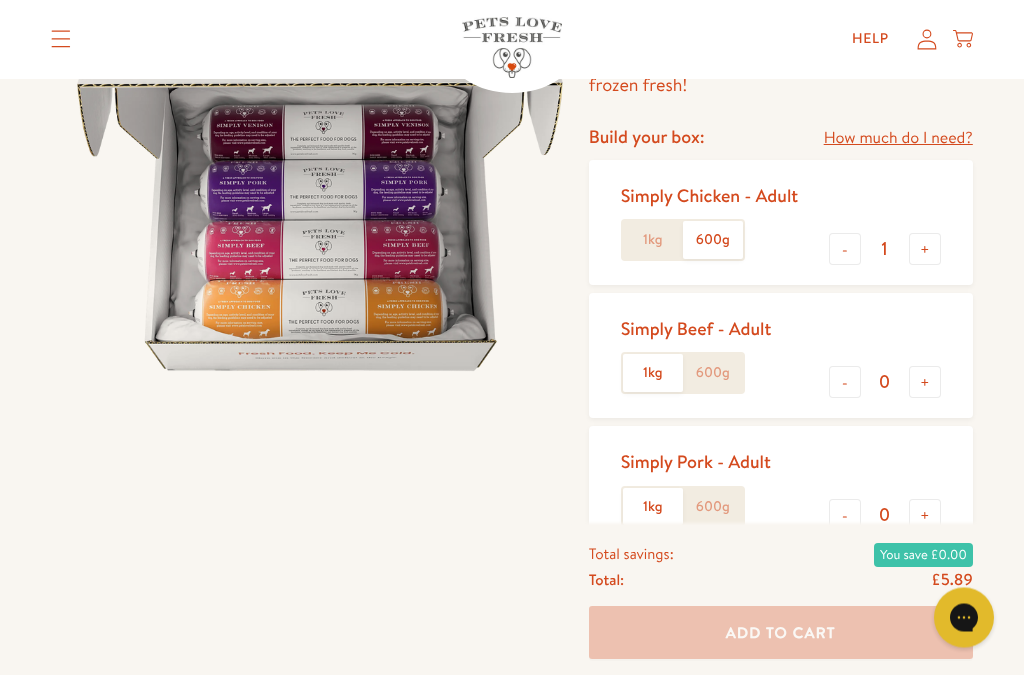click on "600g" 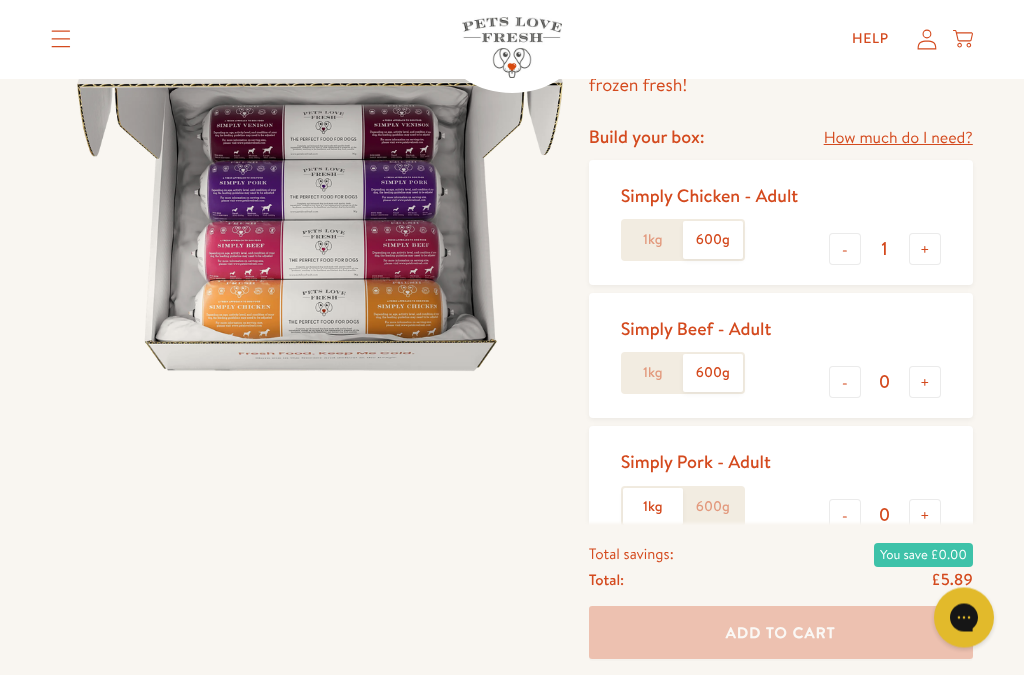scroll, scrollTop: 209, scrollLeft: 0, axis: vertical 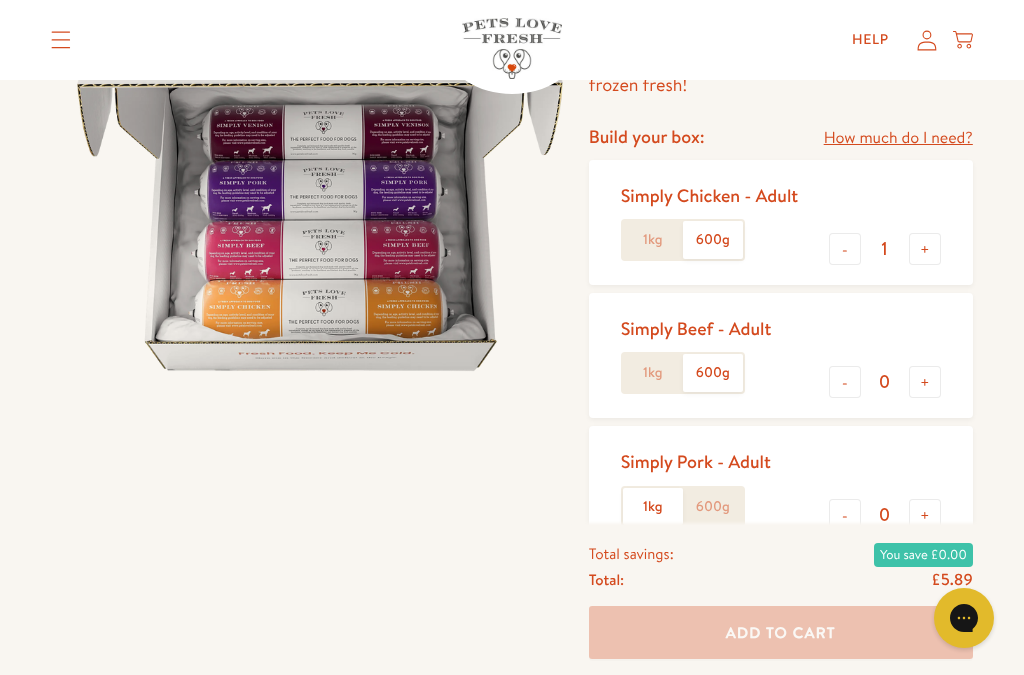 click on "600g" 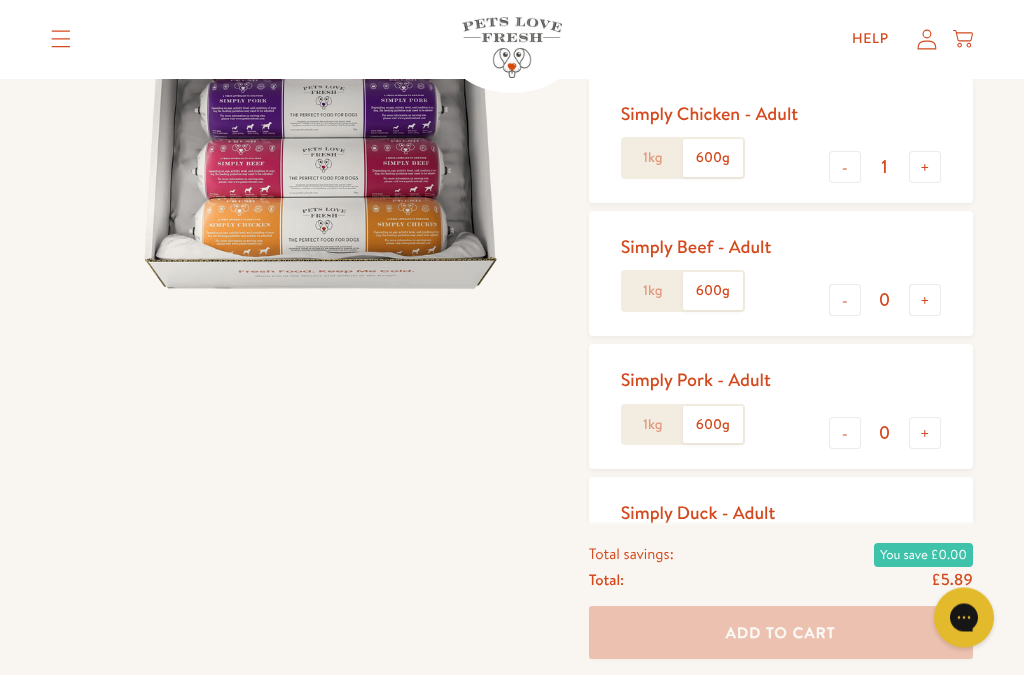 scroll, scrollTop: 332, scrollLeft: 0, axis: vertical 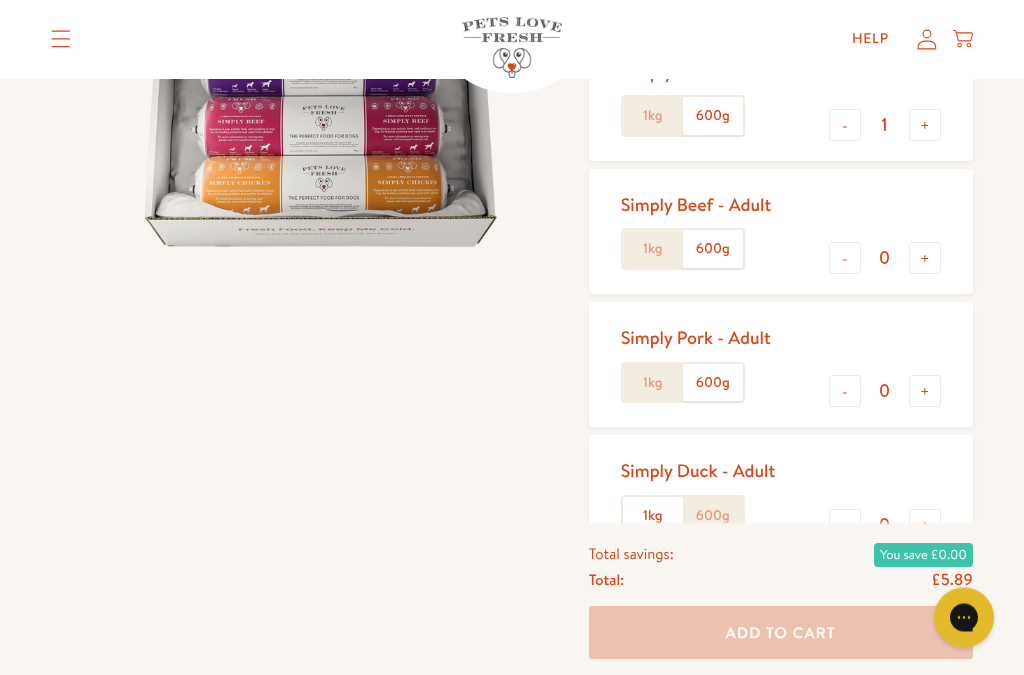 click on "600g" 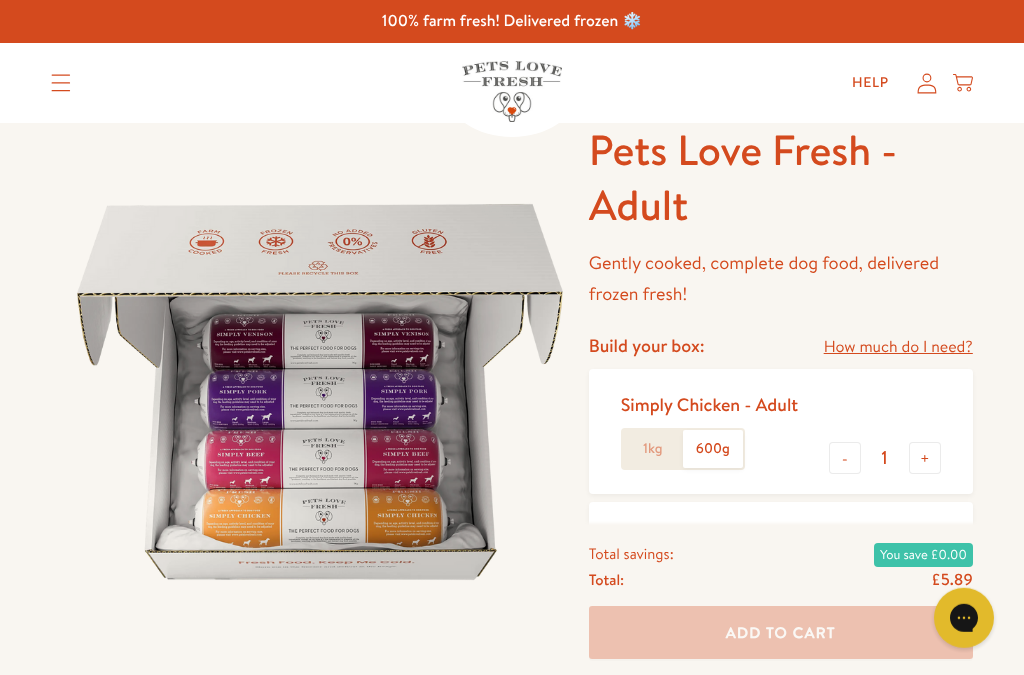 scroll, scrollTop: 27, scrollLeft: 0, axis: vertical 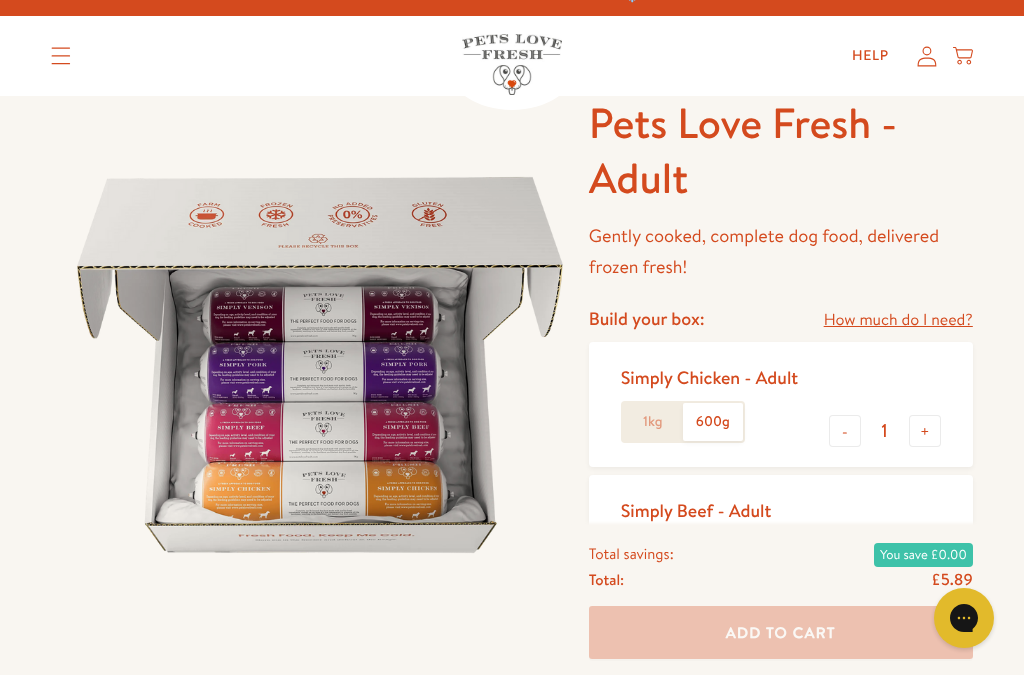 click on "+" at bounding box center (925, 431) 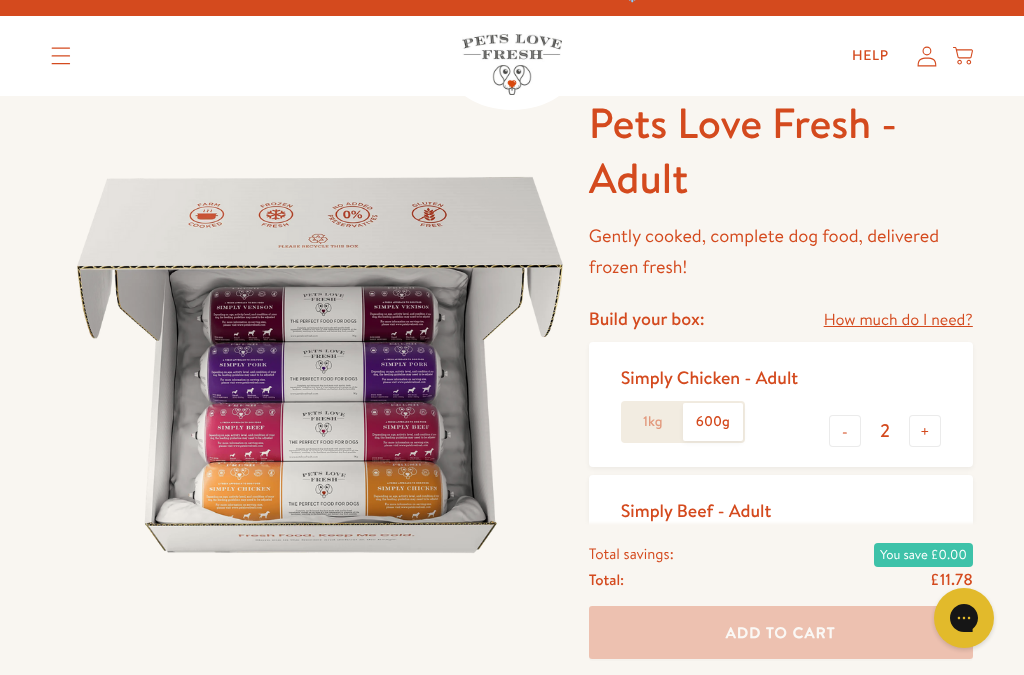 click on "+" at bounding box center [925, 431] 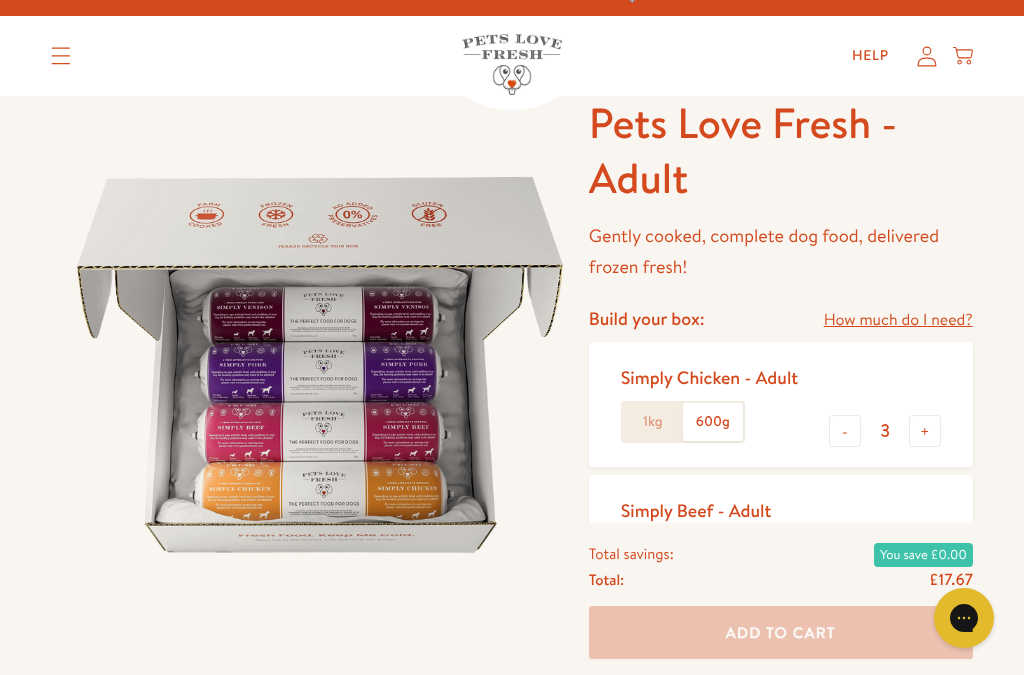 click on "+" at bounding box center [925, 431] 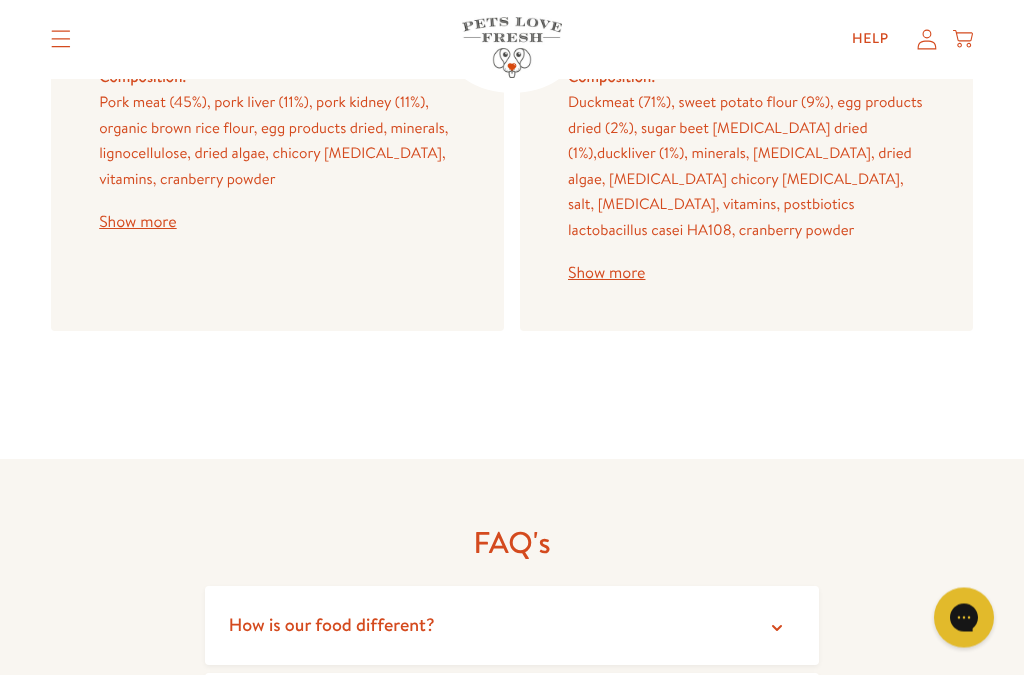 scroll, scrollTop: 3121, scrollLeft: 0, axis: vertical 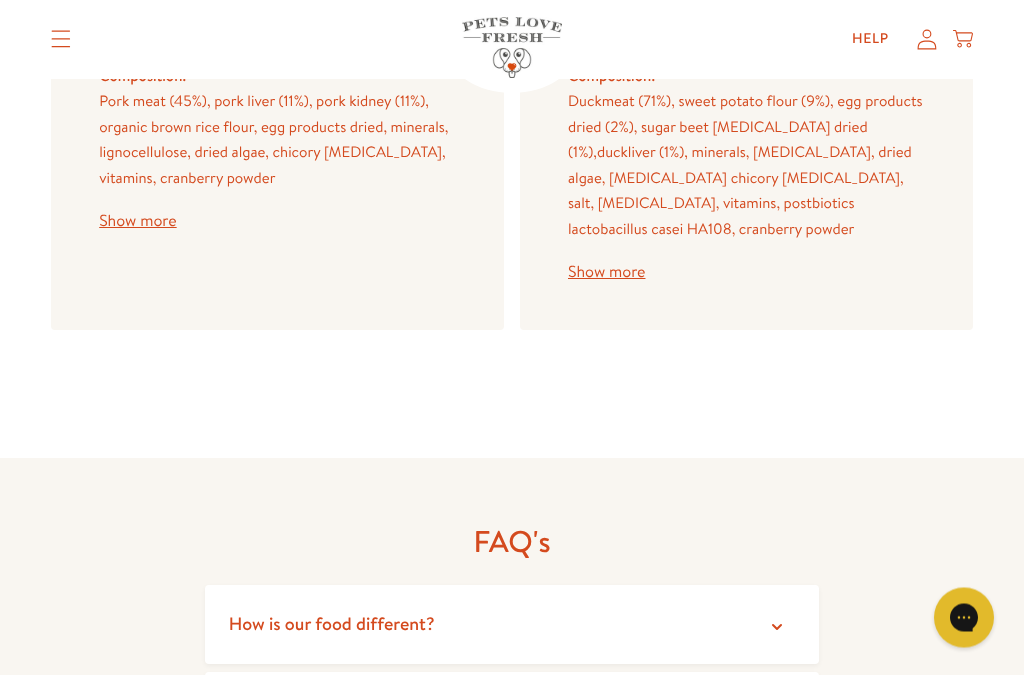 click on "How is our food different?" at bounding box center (512, 625) 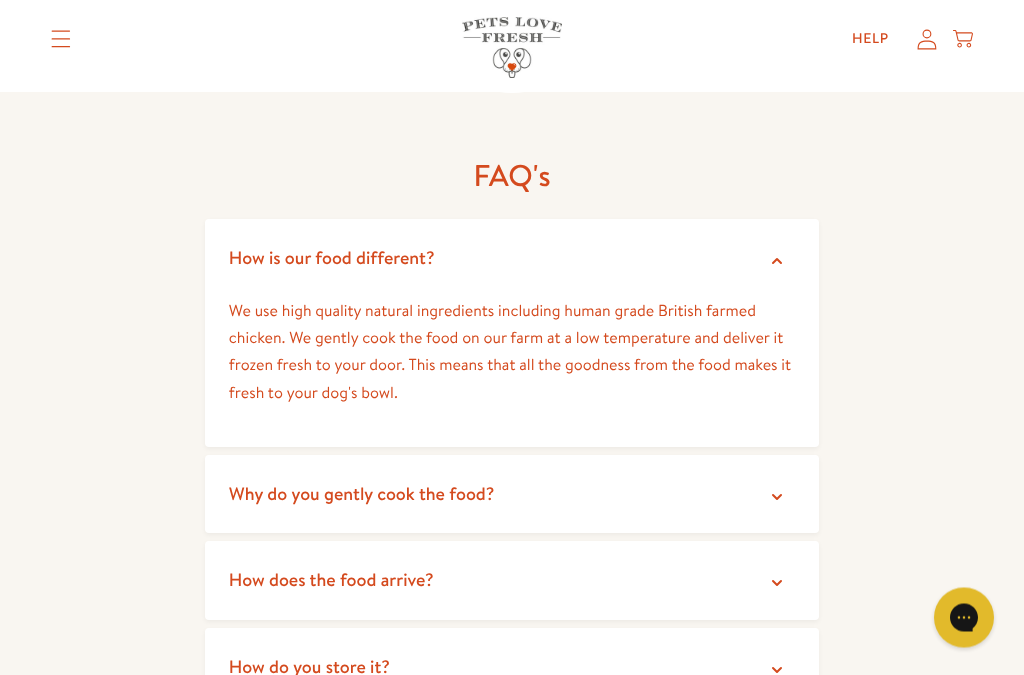scroll, scrollTop: 3488, scrollLeft: 0, axis: vertical 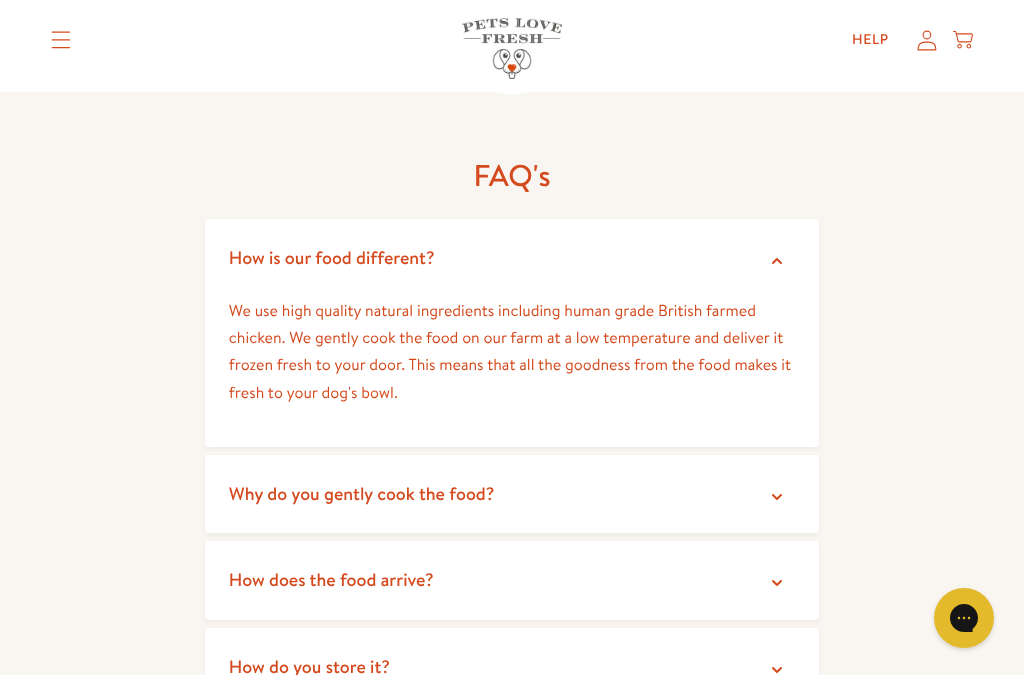 click on "FAQ's
How is our food different?
We use high quality natural ingredients including human grade British farmed chicken. We gently cook the food on our farm at a low temperature and deliver it frozen fresh to your door. This means that all the goodness from the food makes it fresh to your dog's bowl.
Why do you gently cook the food?
How does the food arrive?
How do you store it?" at bounding box center (512, 565) 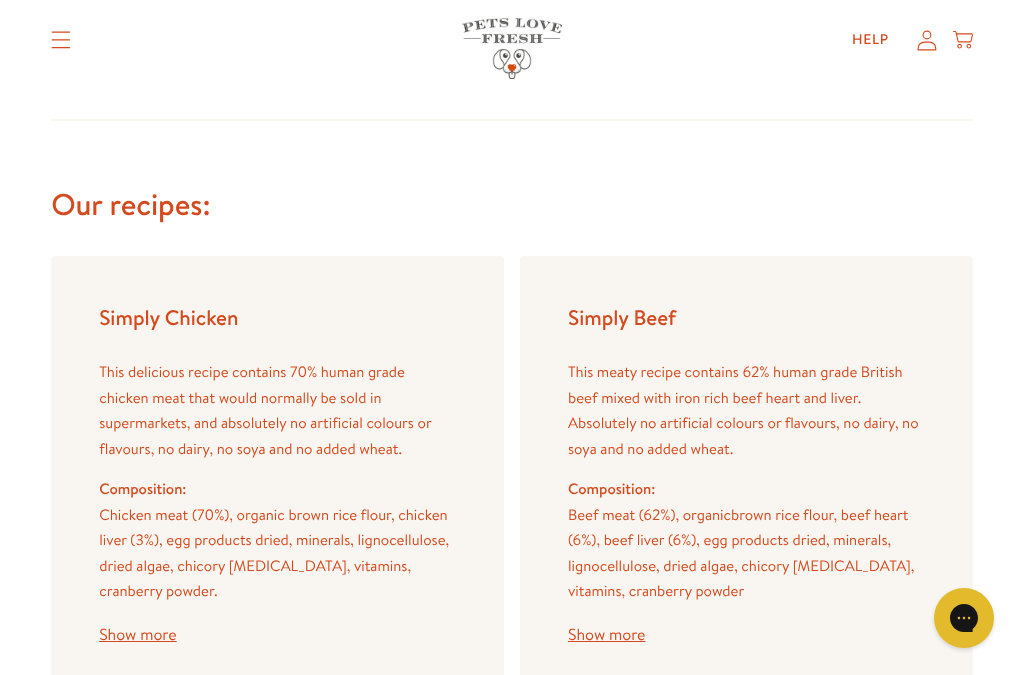scroll, scrollTop: 2254, scrollLeft: 0, axis: vertical 